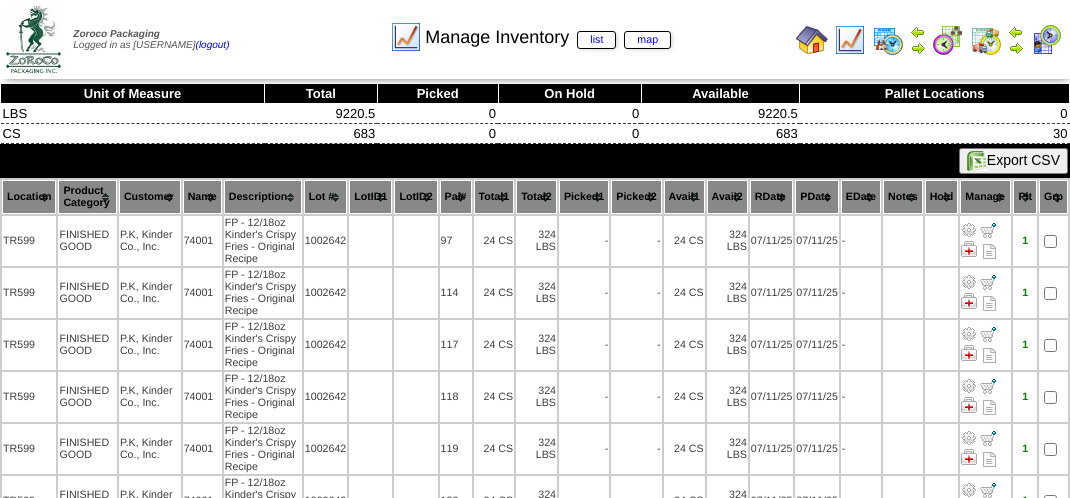 scroll, scrollTop: 0, scrollLeft: 0, axis: both 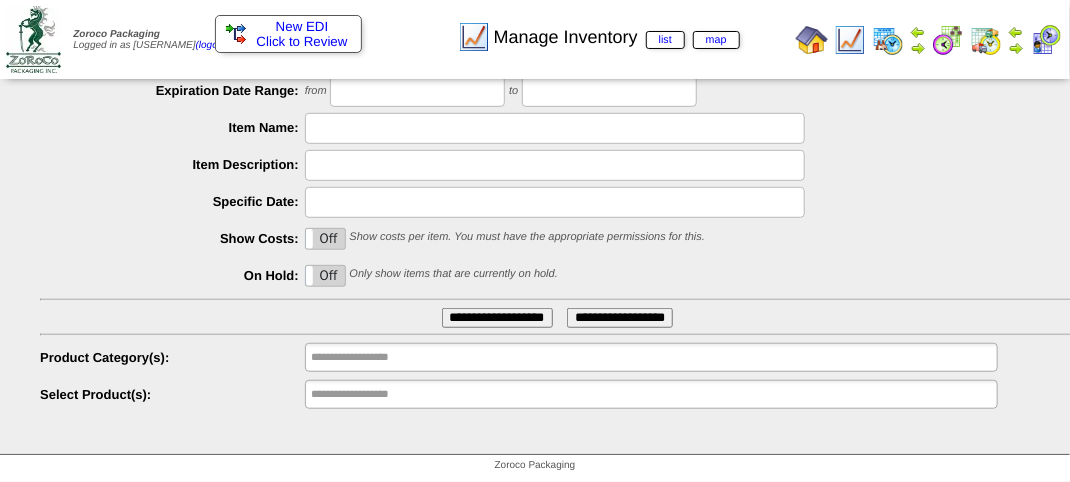 click on "Manage Inventory list map" at bounding box center [530, 30] 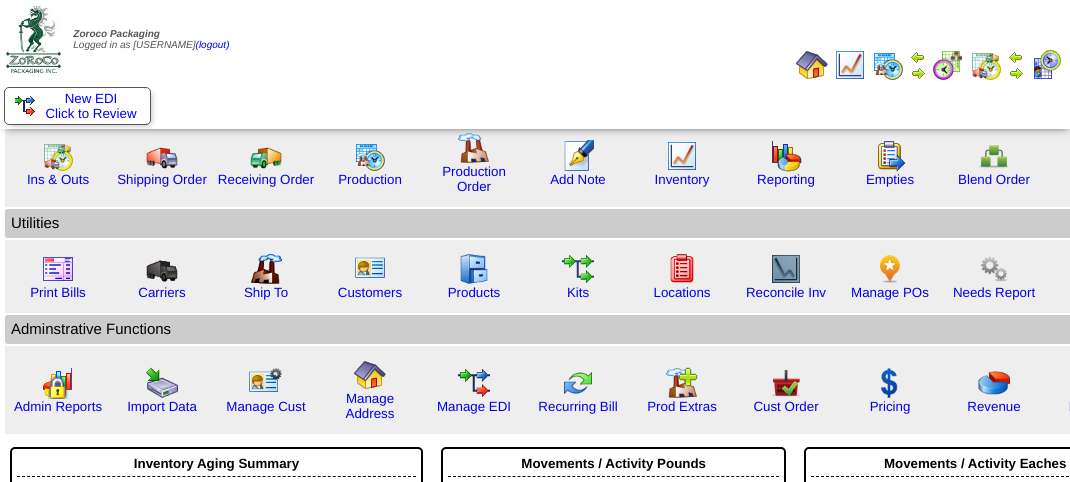 scroll, scrollTop: 0, scrollLeft: 0, axis: both 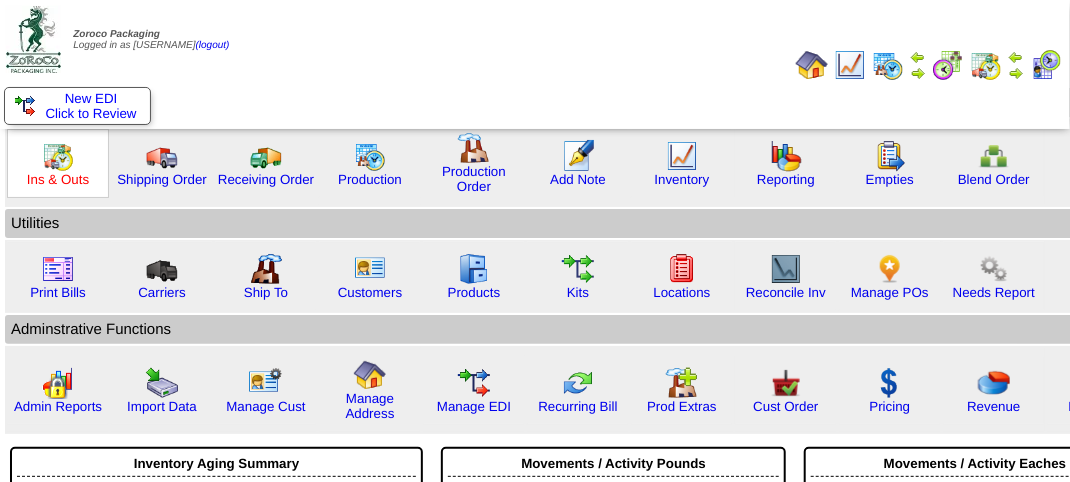 click on "Ins & Outs" at bounding box center (58, 179) 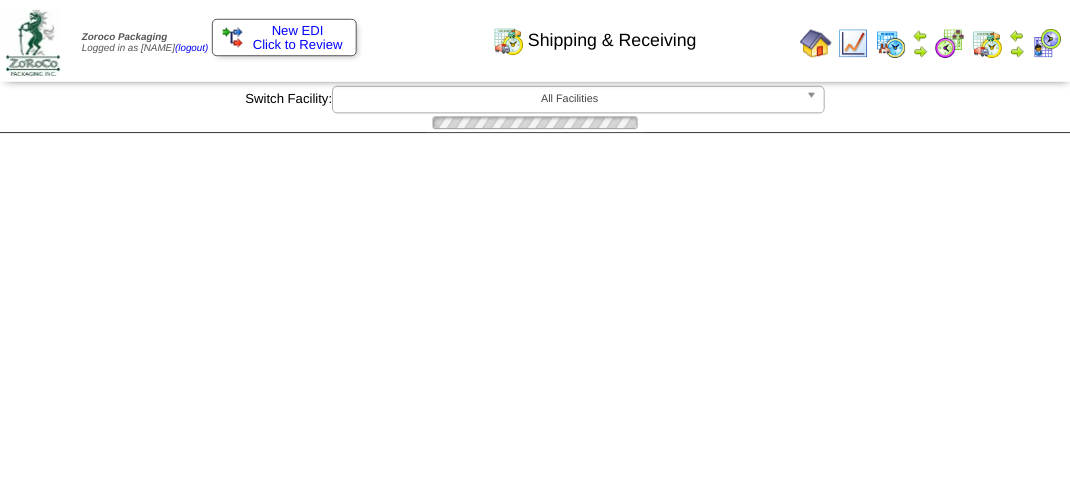 scroll, scrollTop: 0, scrollLeft: 0, axis: both 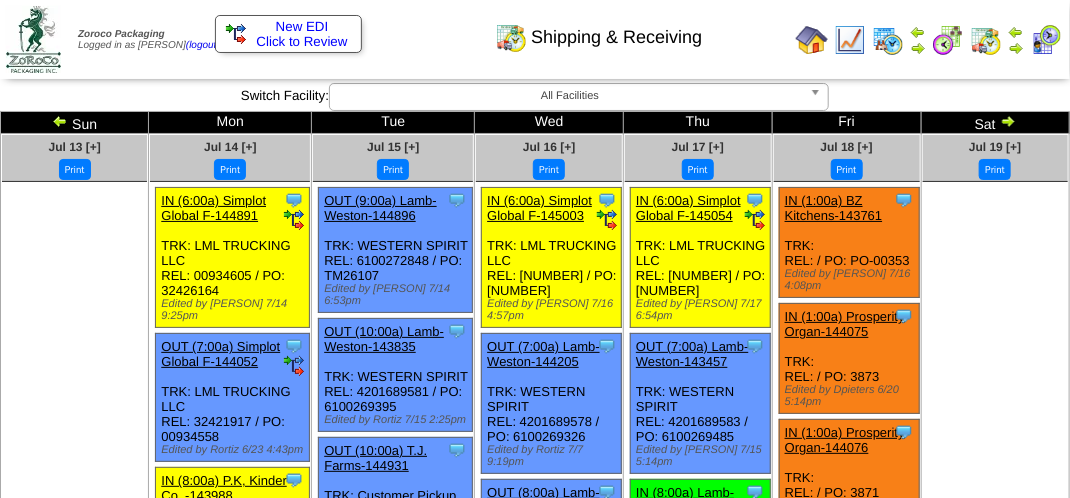 click at bounding box center [1016, 48] 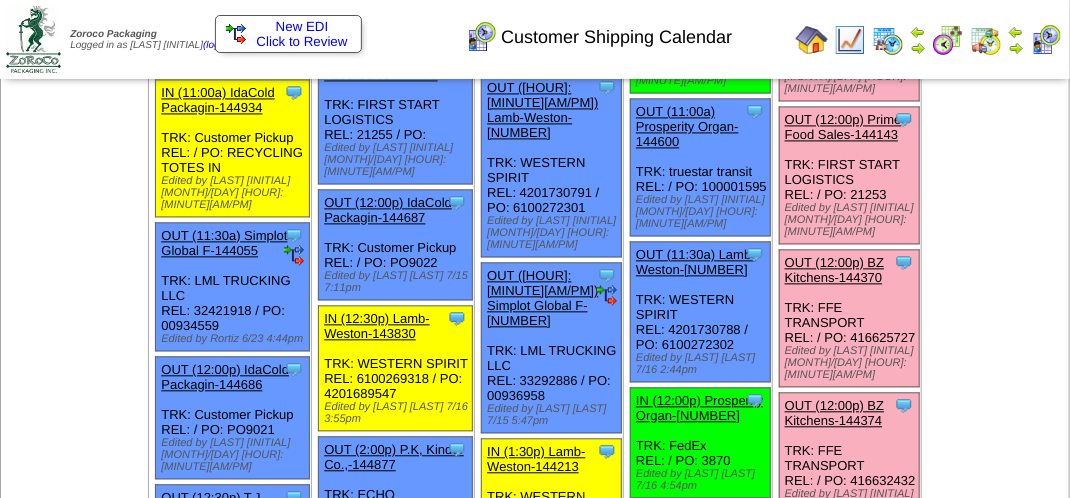 scroll, scrollTop: 1446, scrollLeft: 0, axis: vertical 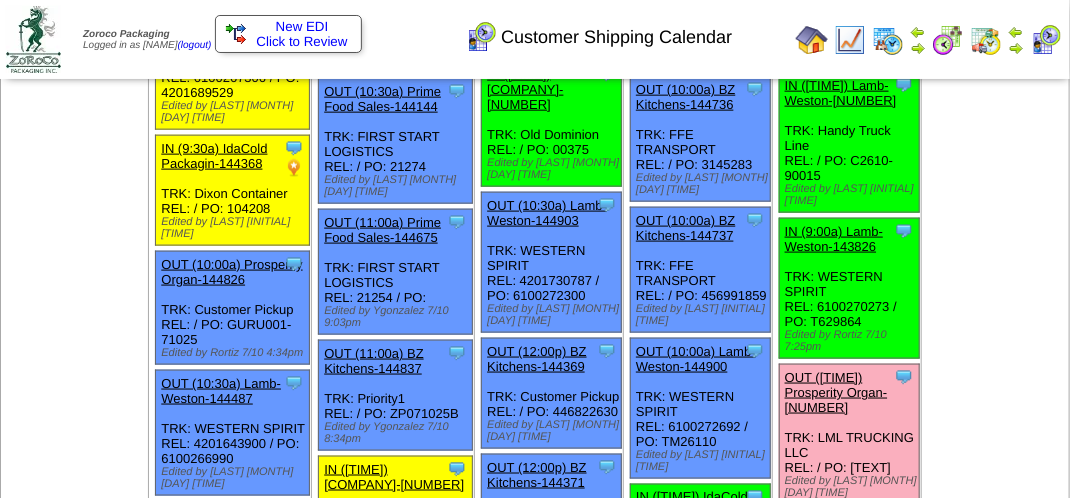 click on "Jul 19                        [+]
Print" at bounding box center (995, 1023) 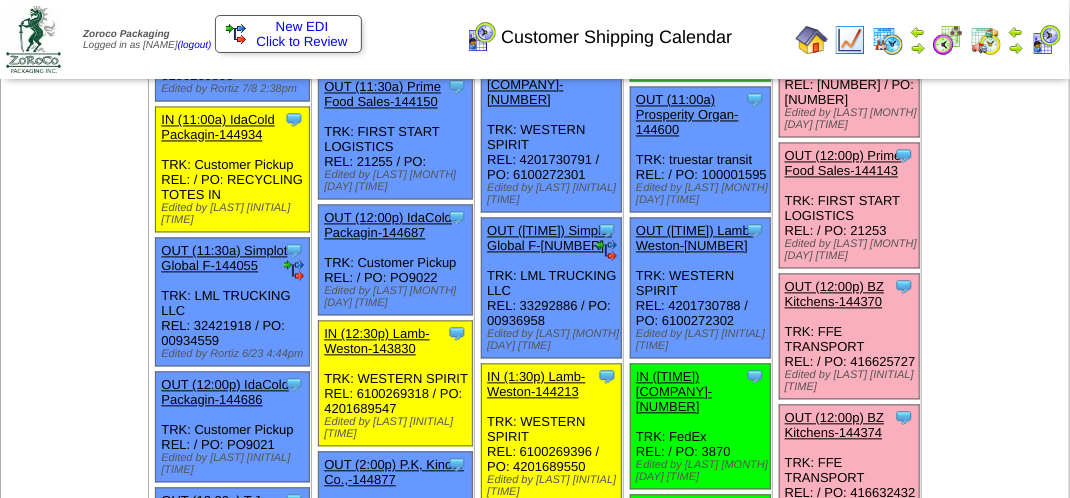 click on "Jul 19                        [+]
Print" at bounding box center [995, 509] 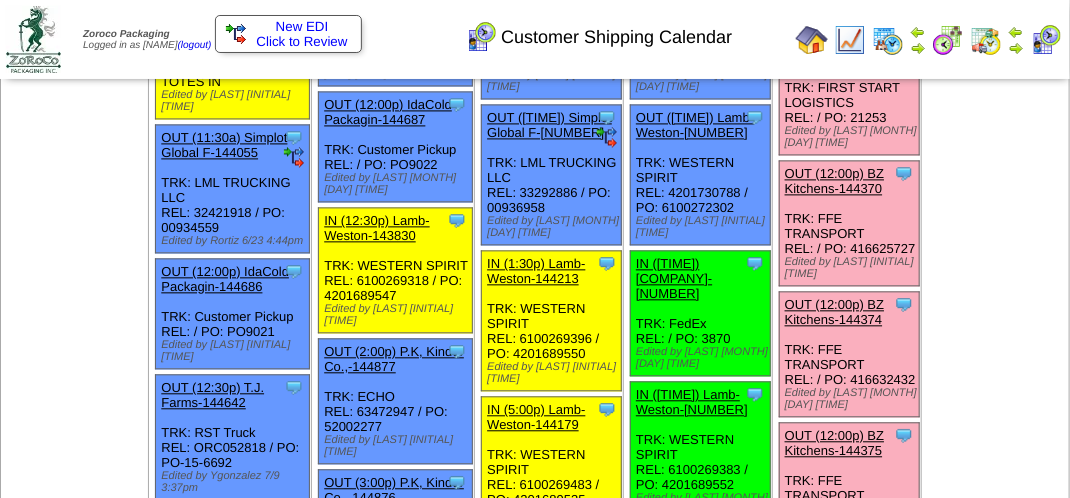 scroll, scrollTop: 1469, scrollLeft: 0, axis: vertical 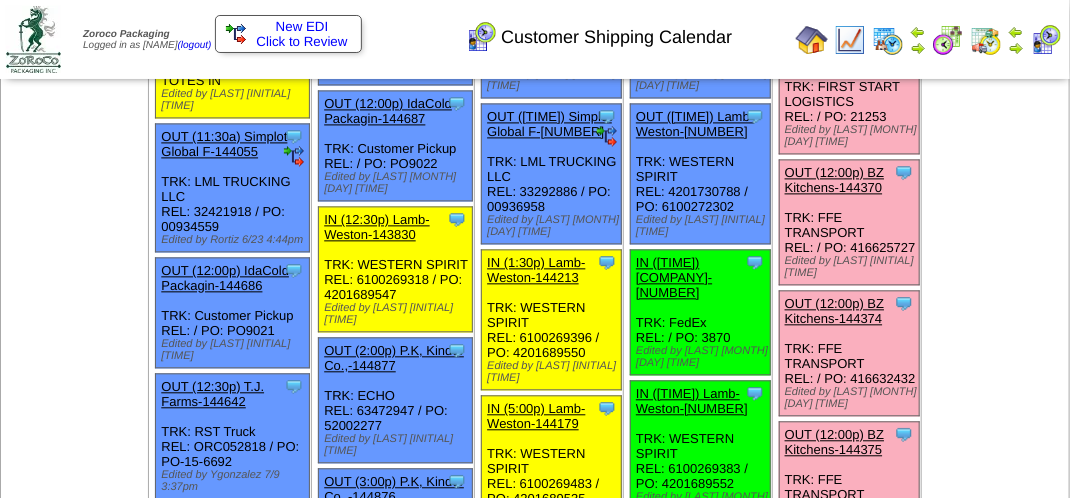 click on "OUT
(12:00p)
BZ Kitchens-144370" at bounding box center (834, 180) 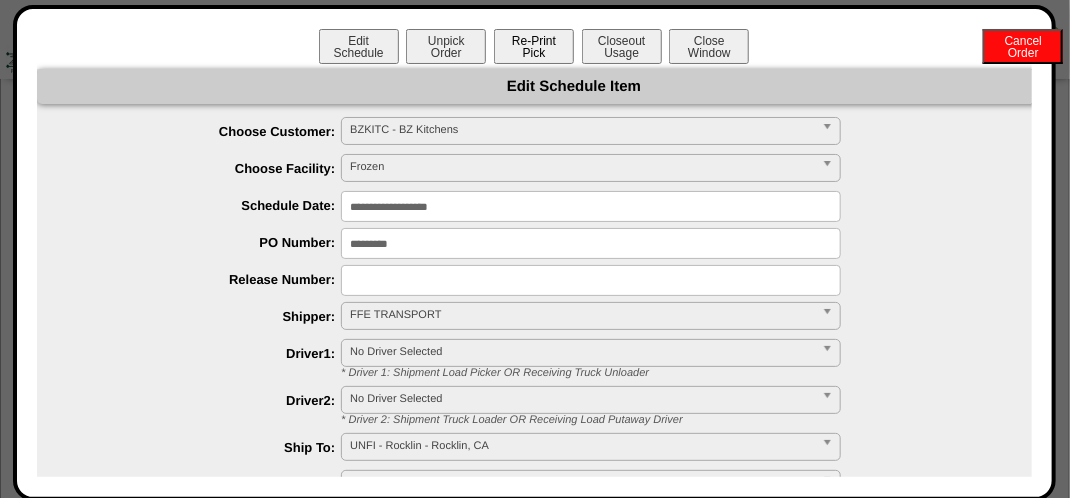 click on "Re-Print Pick" at bounding box center [534, 46] 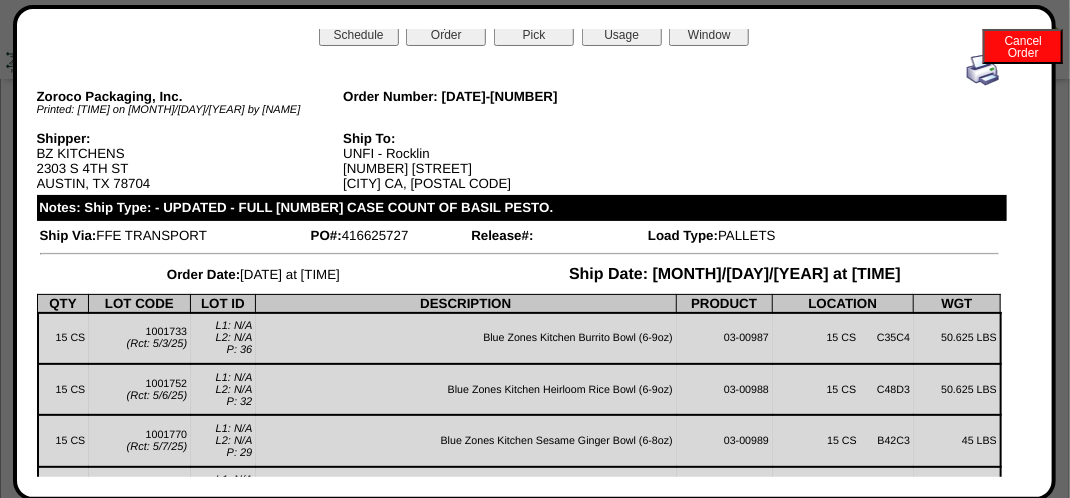 scroll, scrollTop: 0, scrollLeft: 0, axis: both 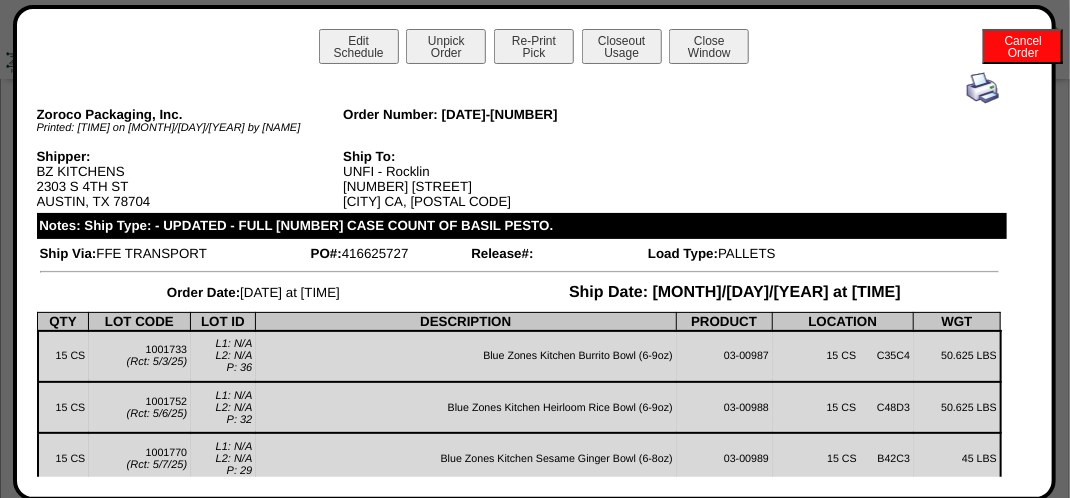 click at bounding box center (983, 88) 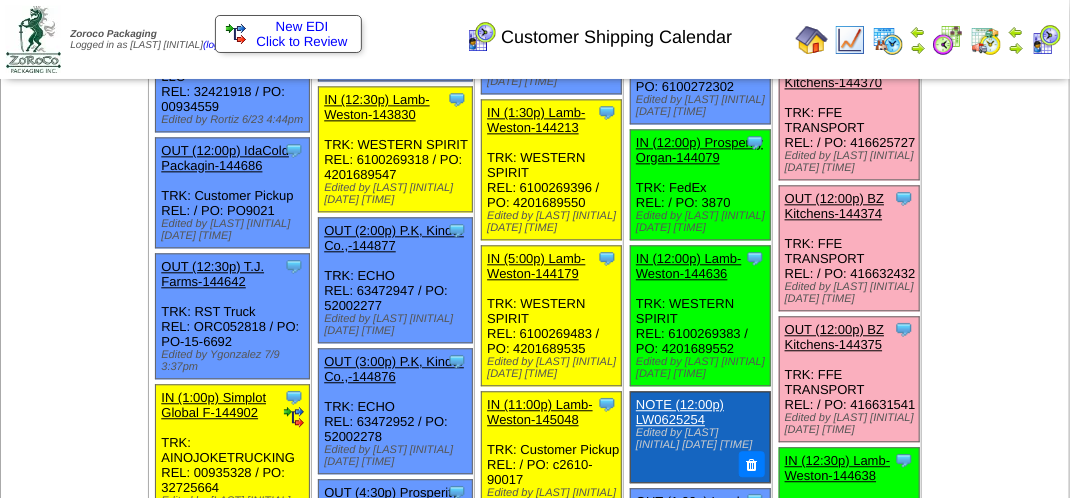 scroll, scrollTop: 1590, scrollLeft: 0, axis: vertical 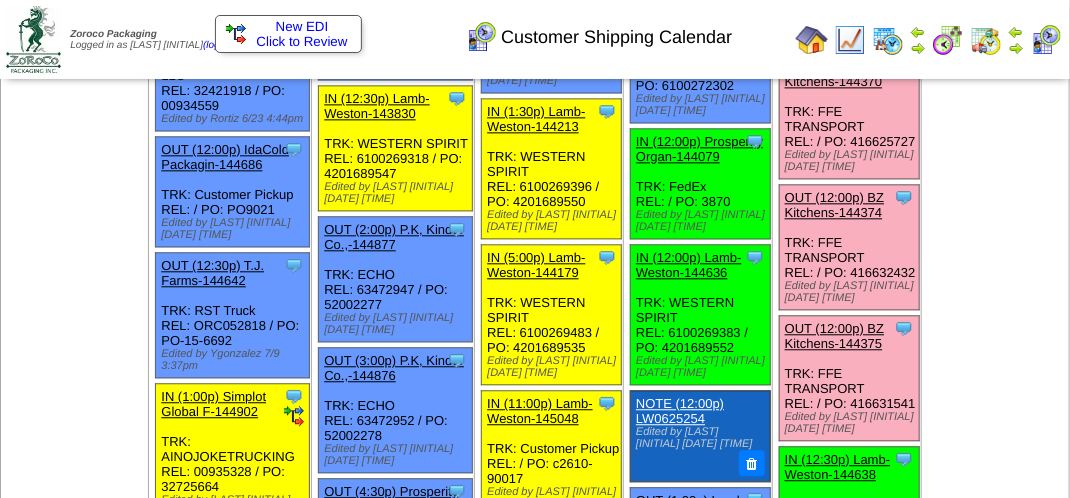 click on "OUT
(12:00p)
BZ Kitchens-144374" at bounding box center [834, 205] 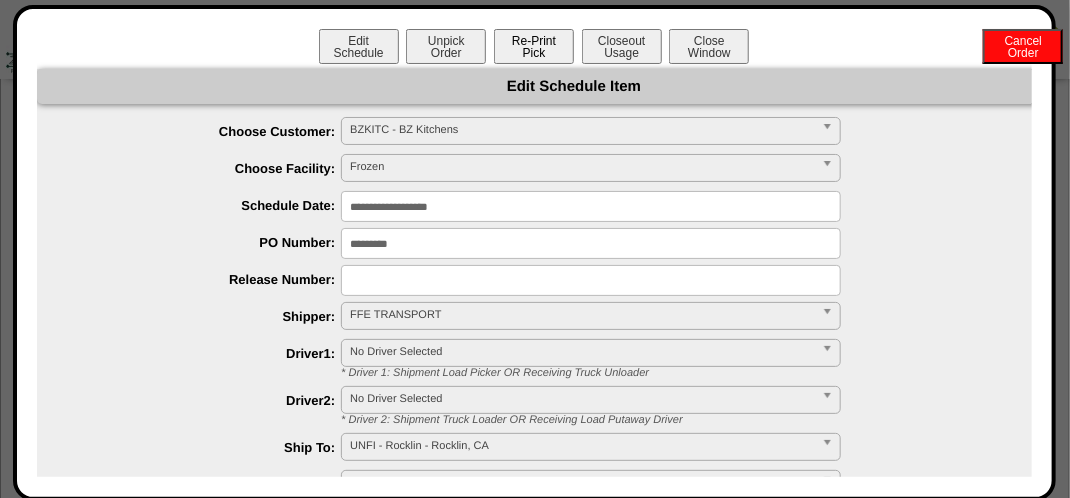 click on "Re-Print Pick" at bounding box center (534, 46) 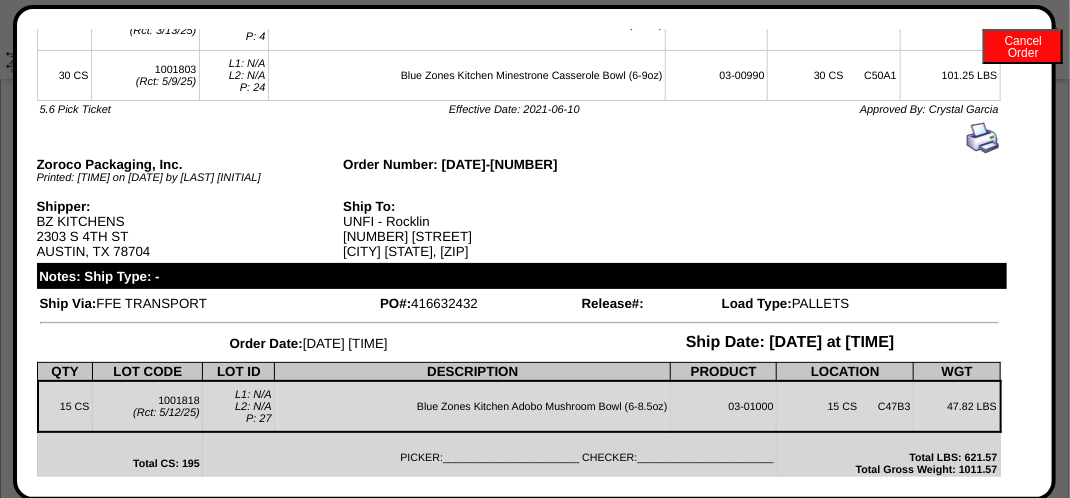 click on "Ship Date:
[MONTH]/[DAY]/[YEAR]                at
[TIME]" at bounding box center (790, 343) 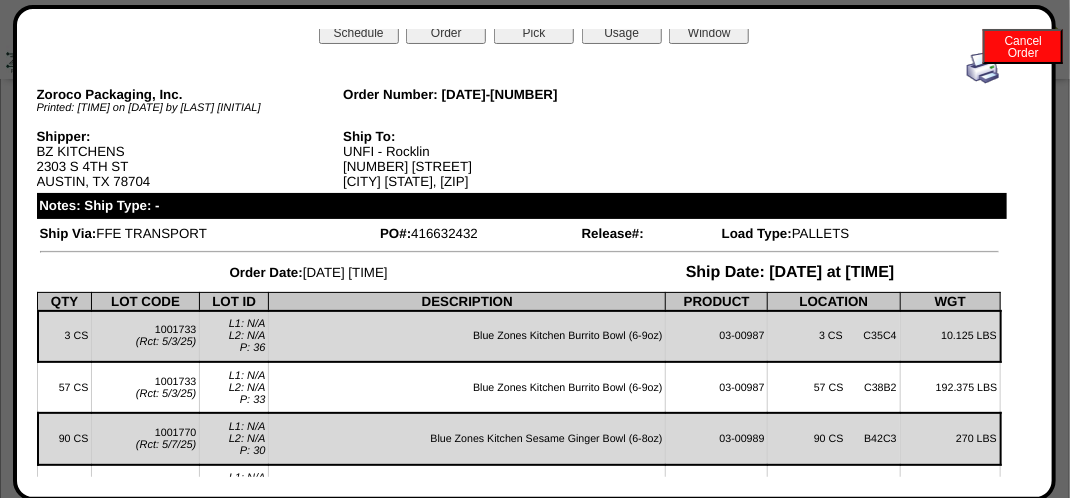 scroll, scrollTop: 0, scrollLeft: 0, axis: both 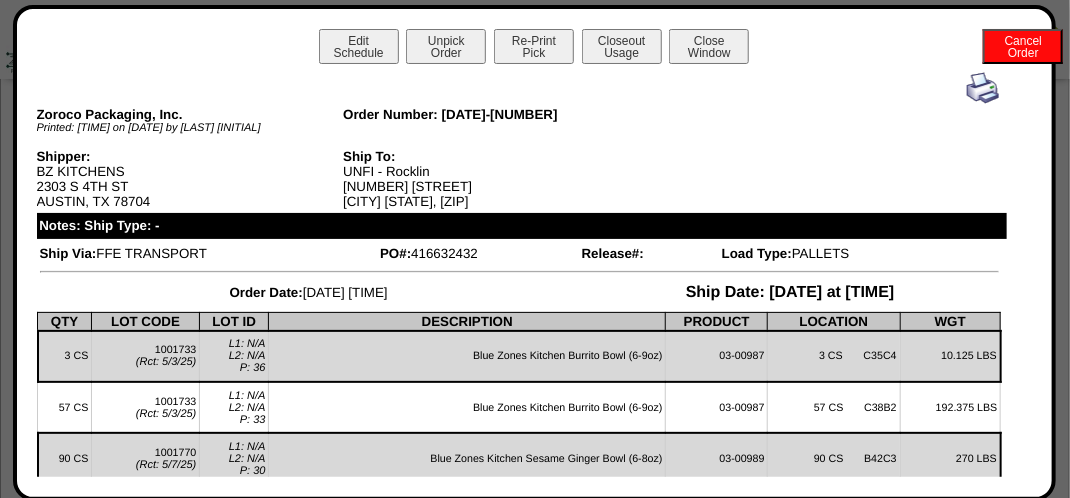 click at bounding box center [983, 88] 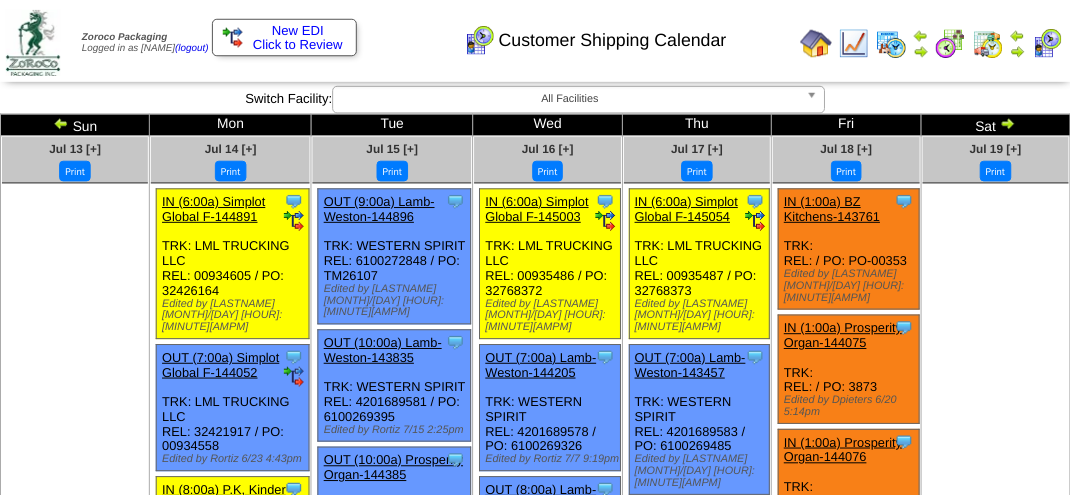 scroll, scrollTop: 1590, scrollLeft: 0, axis: vertical 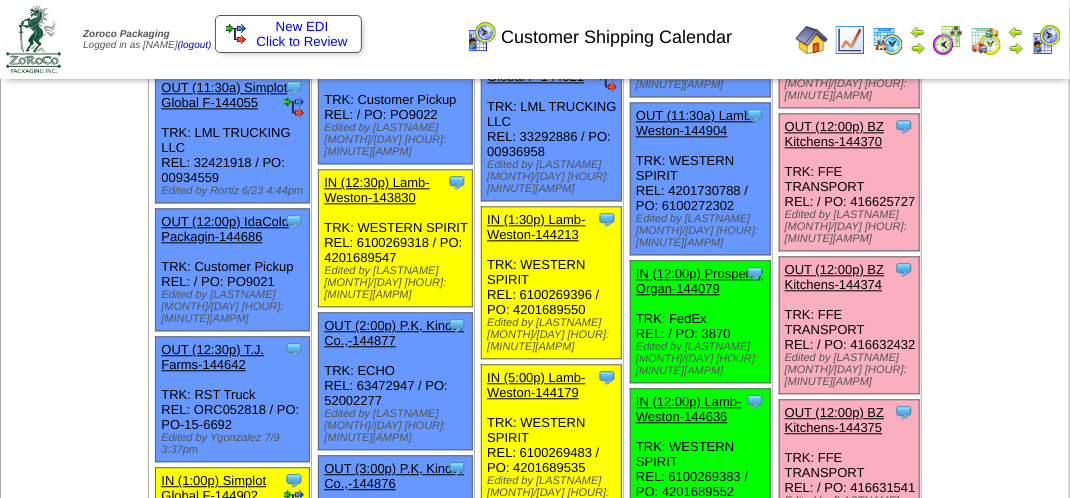 click on "OUT
(12:00p)
BZ Kitchens-144375" at bounding box center [834, 420] 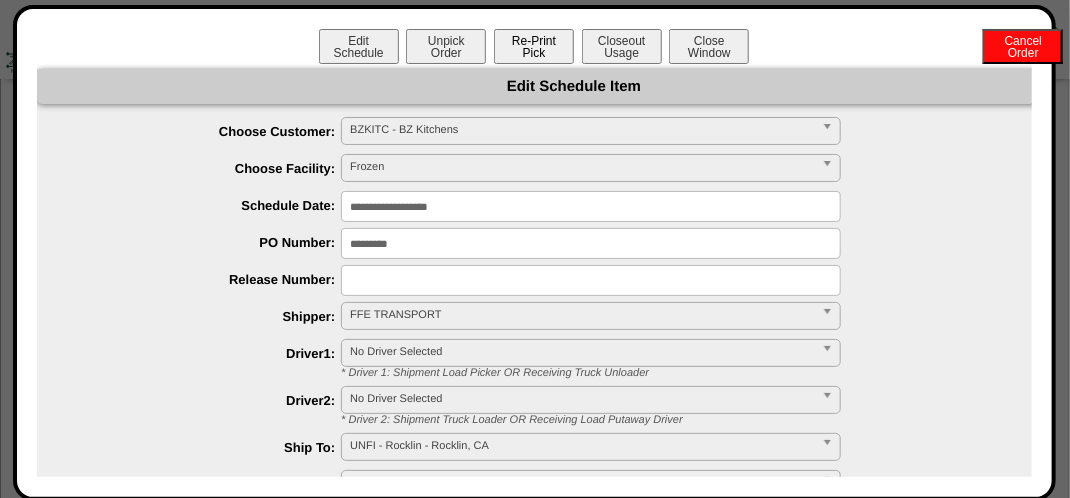 click on "Re-Print Pick" at bounding box center (534, 46) 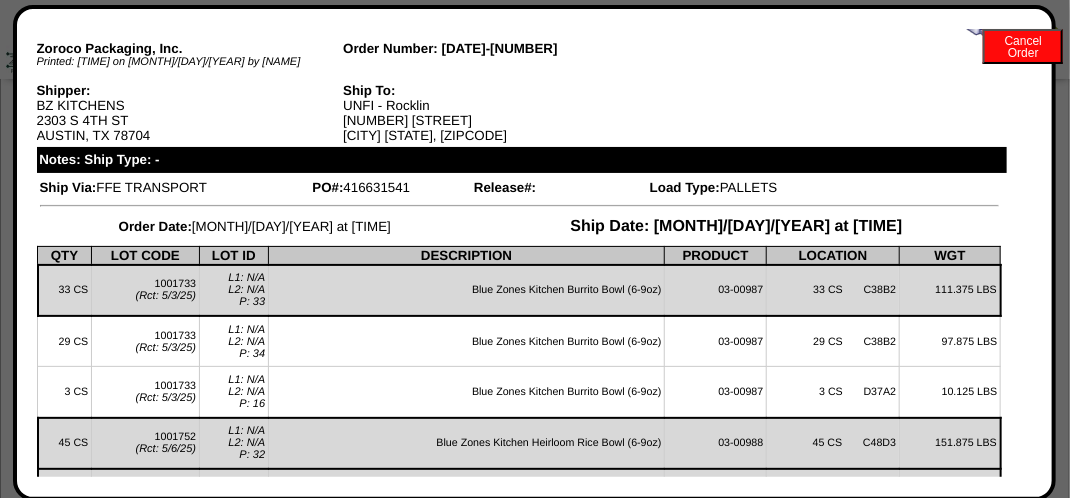 scroll, scrollTop: 0, scrollLeft: 0, axis: both 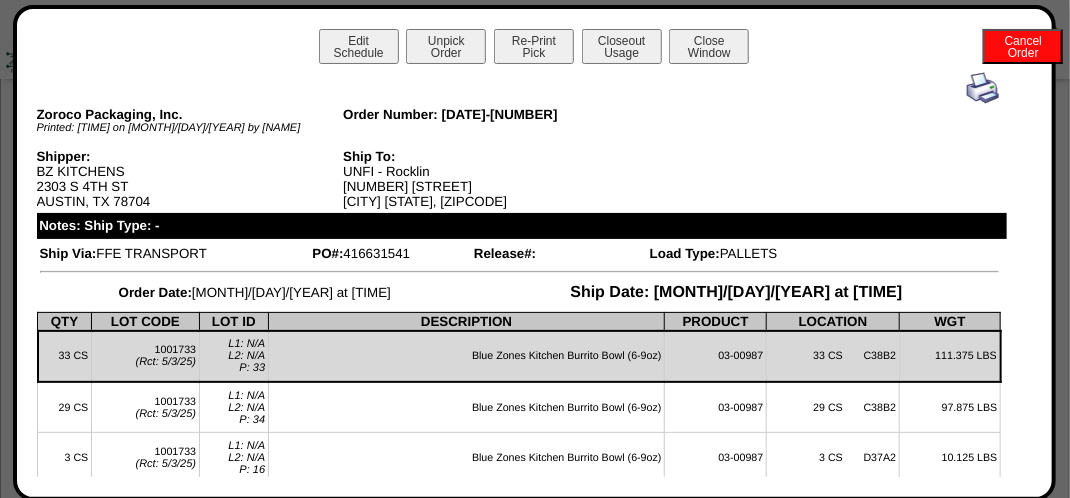 click at bounding box center (983, 88) 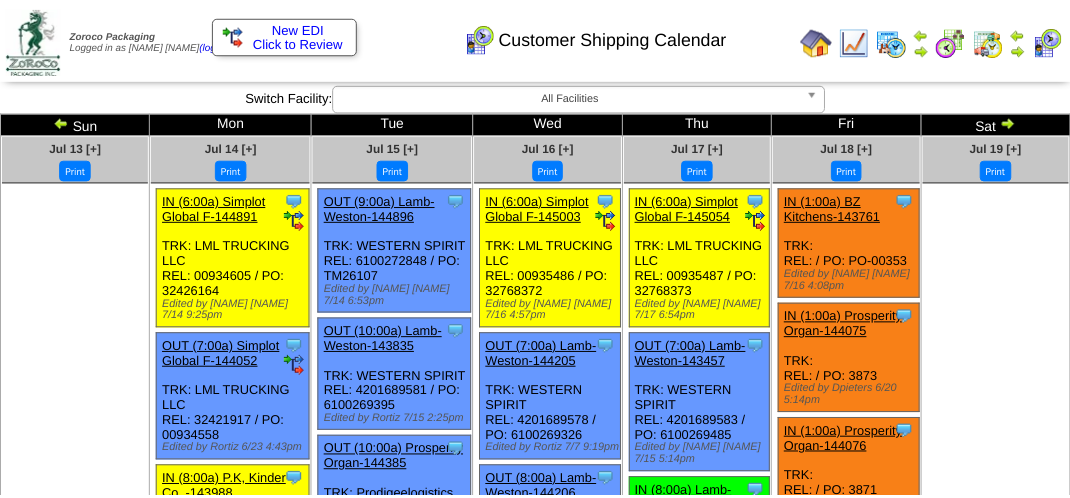 scroll, scrollTop: 1590, scrollLeft: 0, axis: vertical 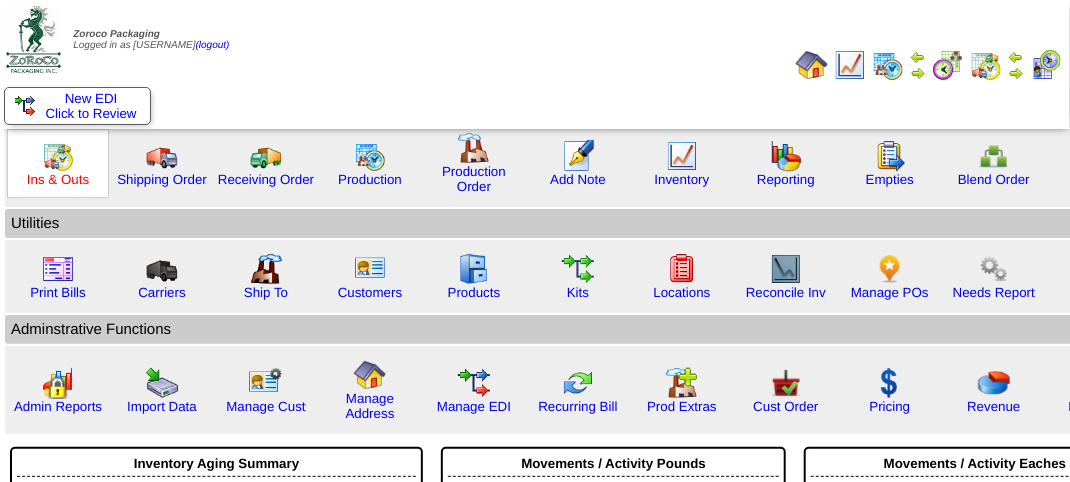 click on "Ins & Outs" at bounding box center (58, 179) 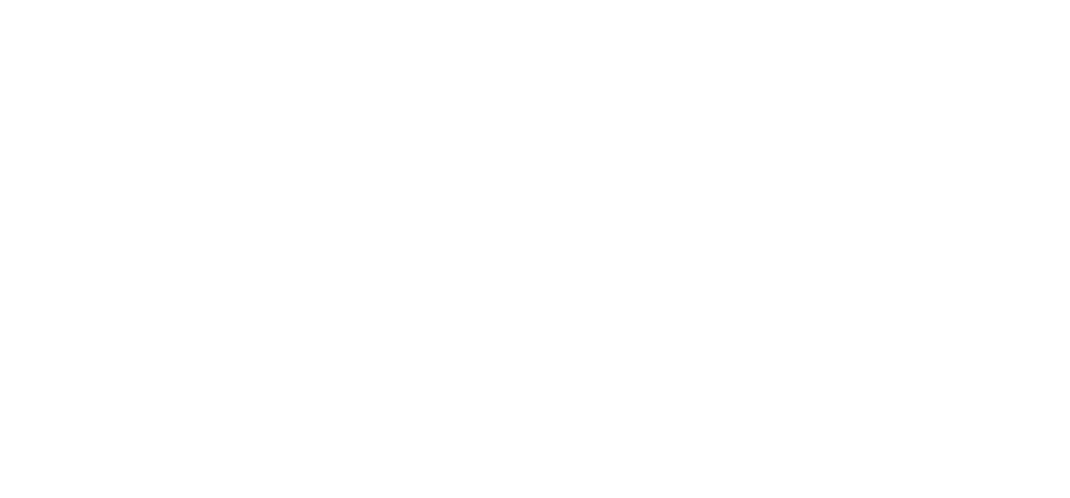 scroll, scrollTop: 0, scrollLeft: 0, axis: both 